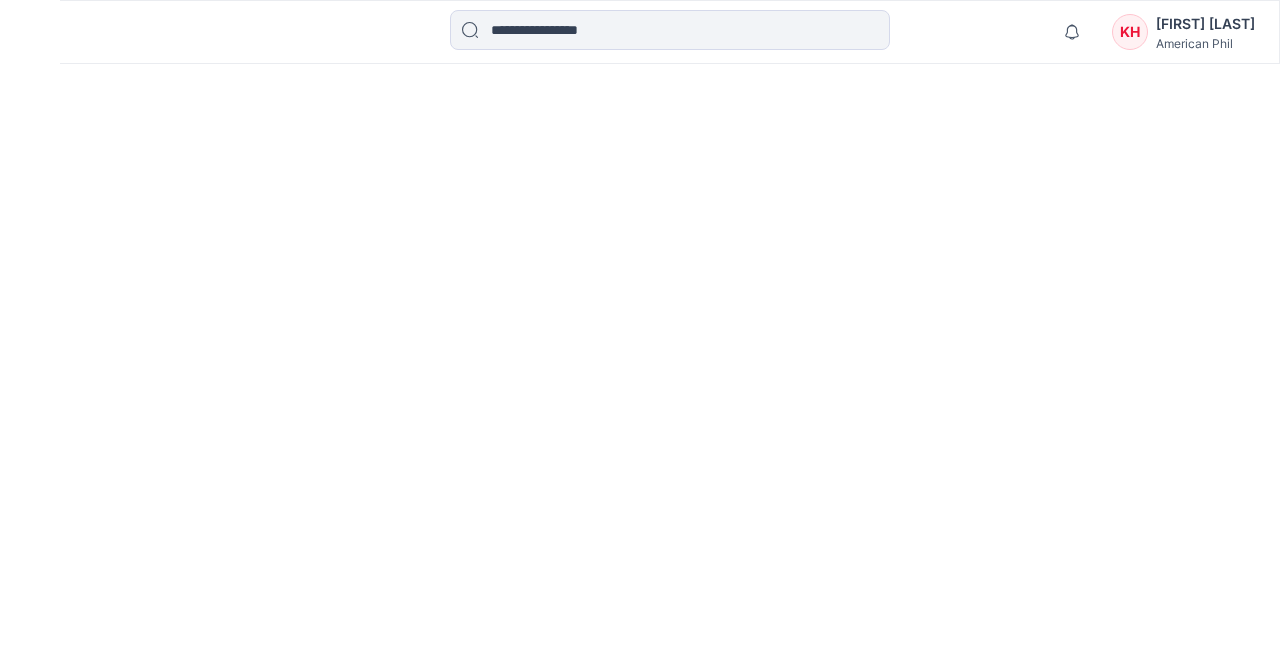 scroll, scrollTop: 0, scrollLeft: 0, axis: both 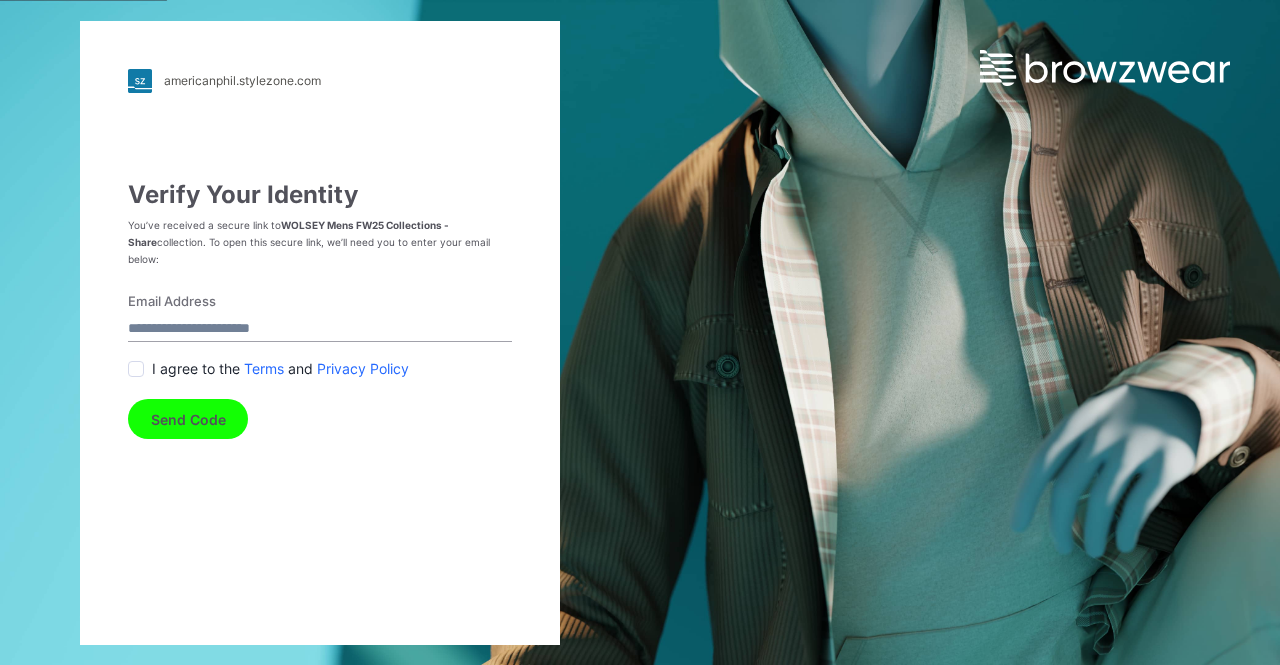 click on "I agree to the Terms   and Privacy Policy" at bounding box center [320, 368] 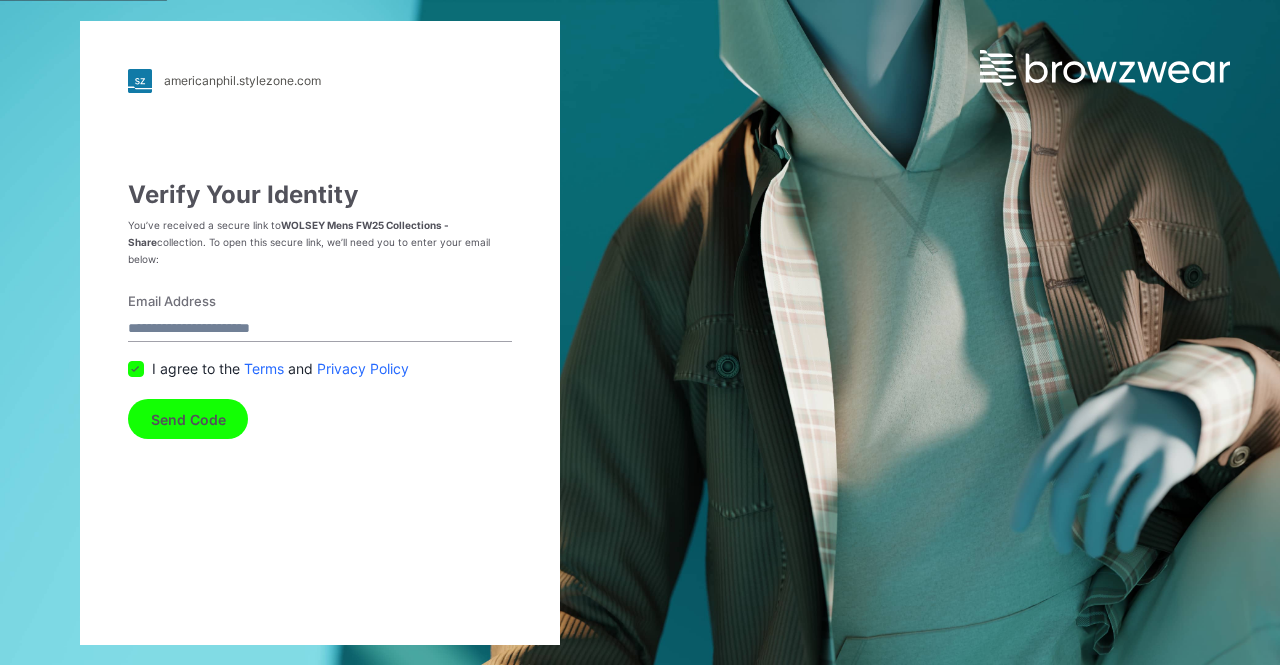 click on "Send Code" at bounding box center (188, 419) 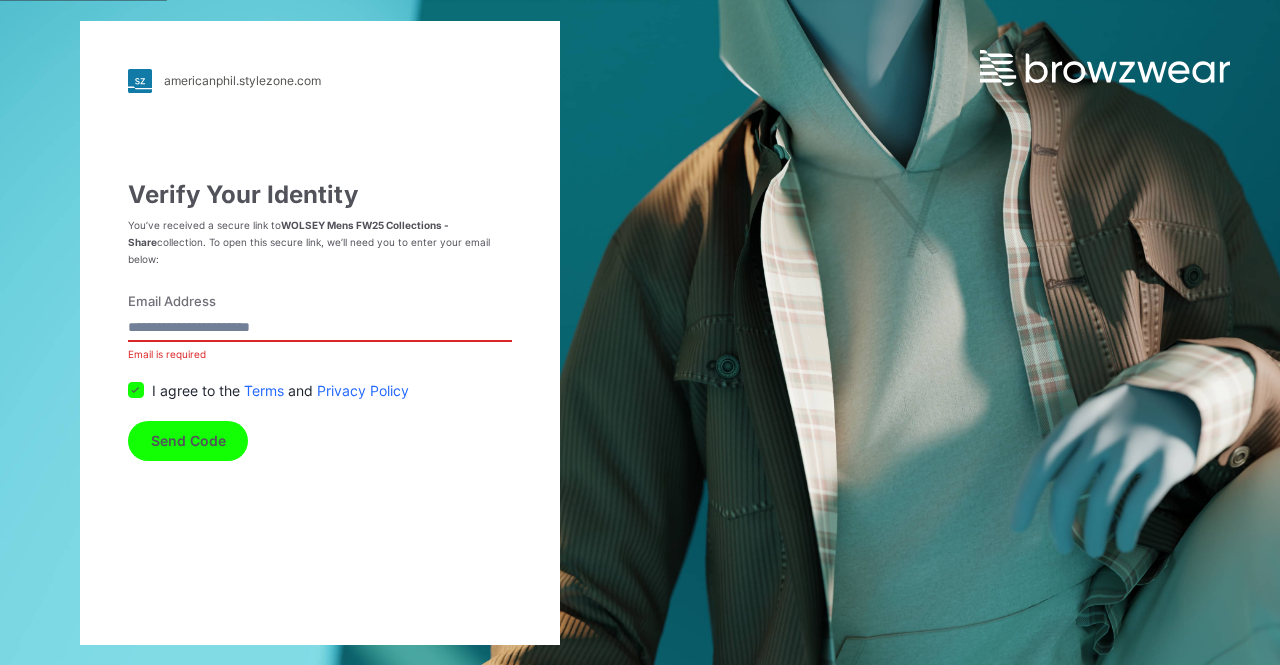 click on "Email Address Email is required I agree to the Terms   and Privacy Policy Send Code" at bounding box center (320, 376) 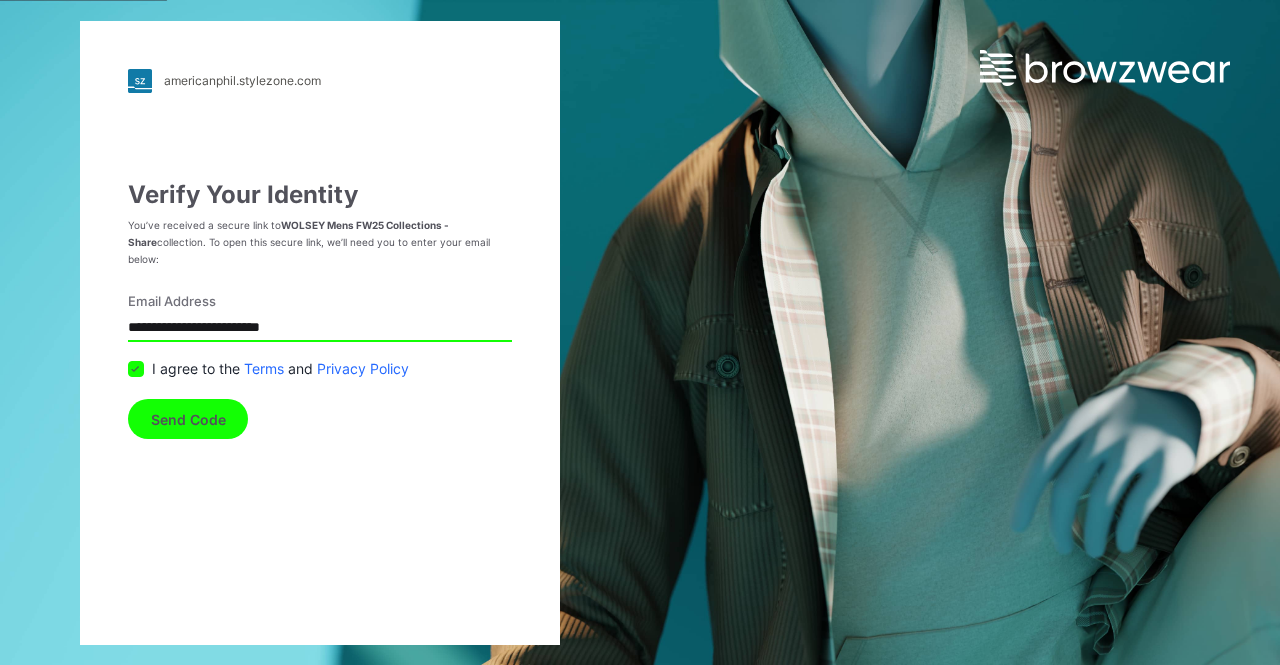 click on "Send Code" at bounding box center [188, 419] 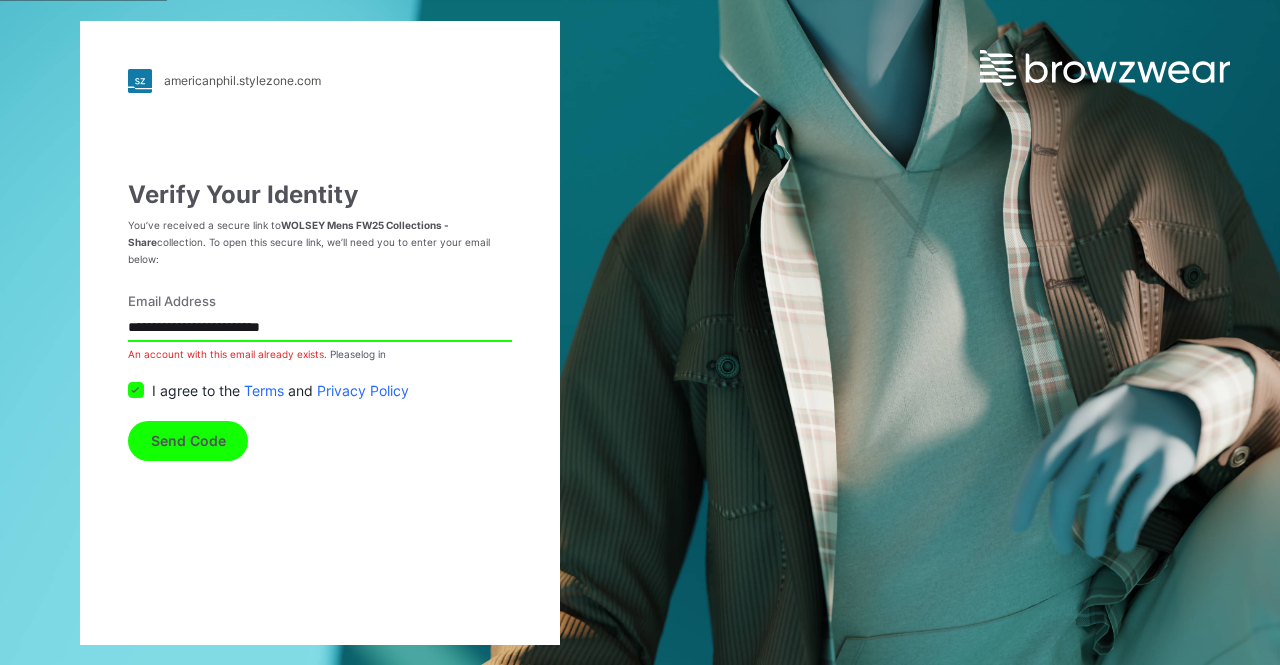 click on "Send Code" at bounding box center [188, 441] 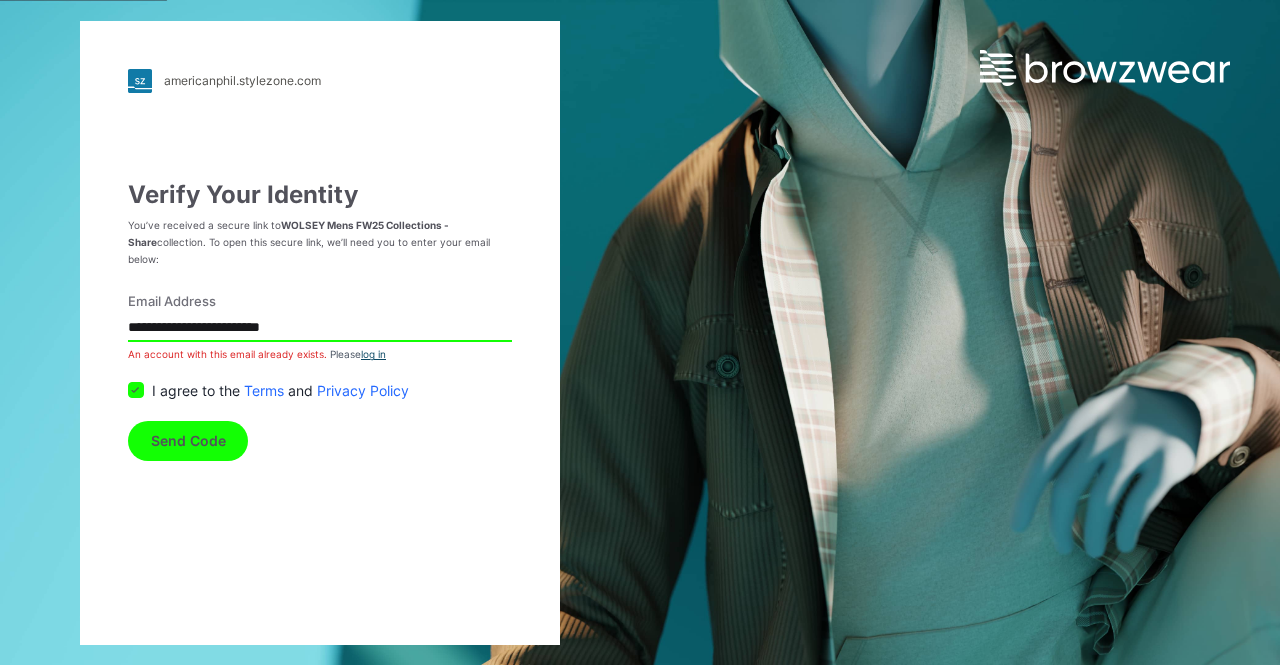 click on "log in" at bounding box center [373, 354] 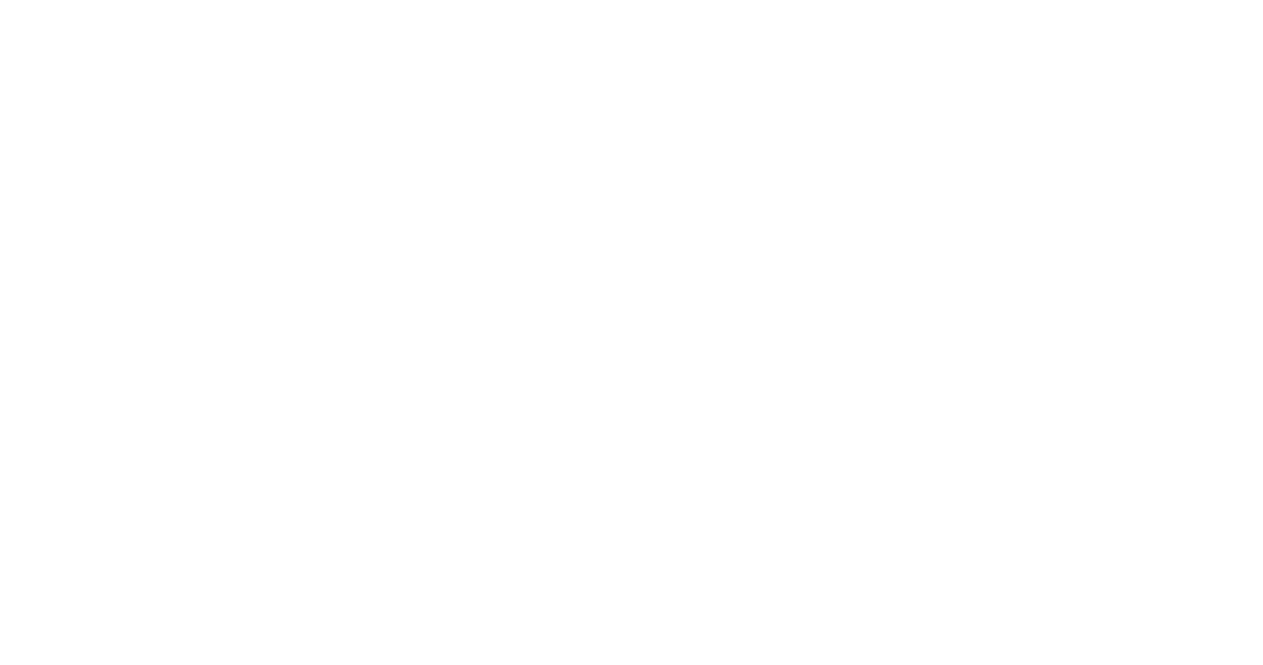 scroll, scrollTop: 0, scrollLeft: 0, axis: both 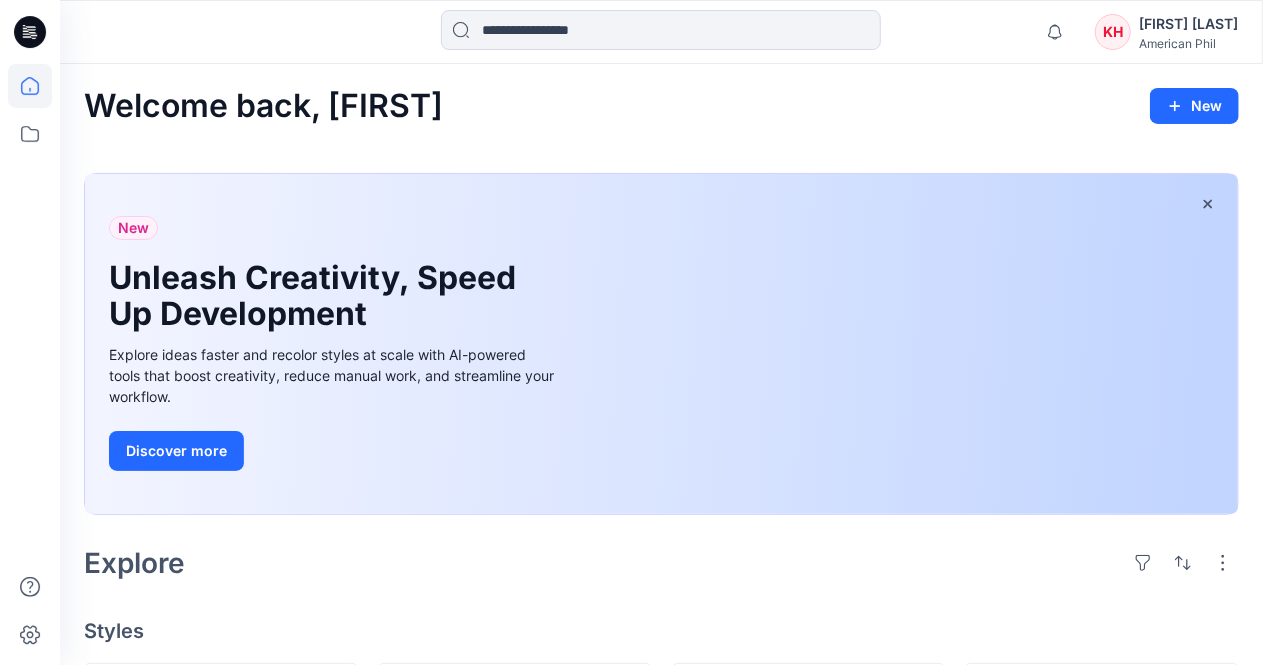 click on "American Phil" at bounding box center (1188, 43) 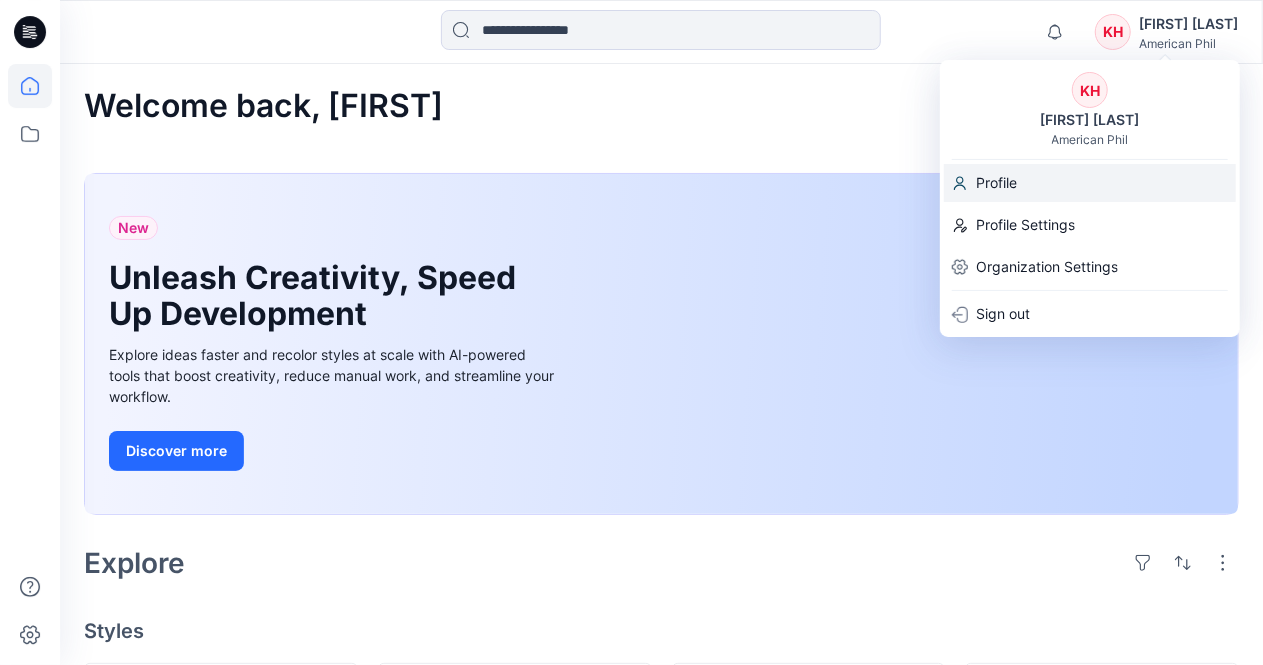 click on "Profile" at bounding box center (1090, 183) 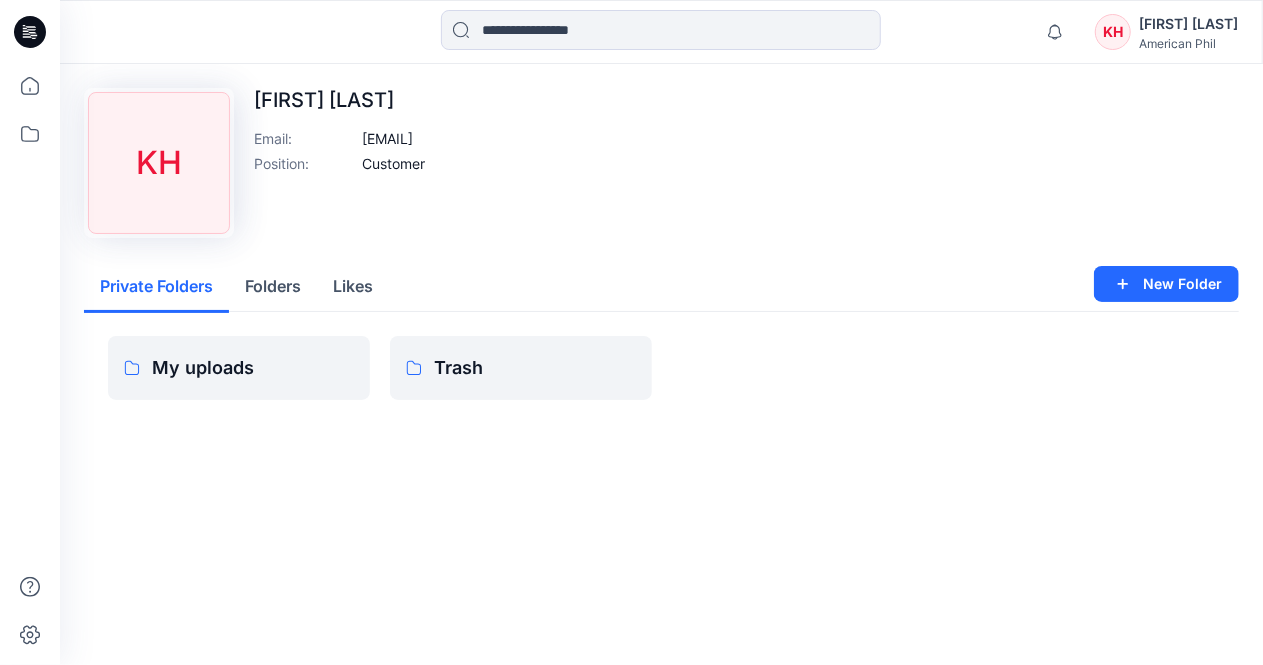 click on "Folders" at bounding box center [273, 287] 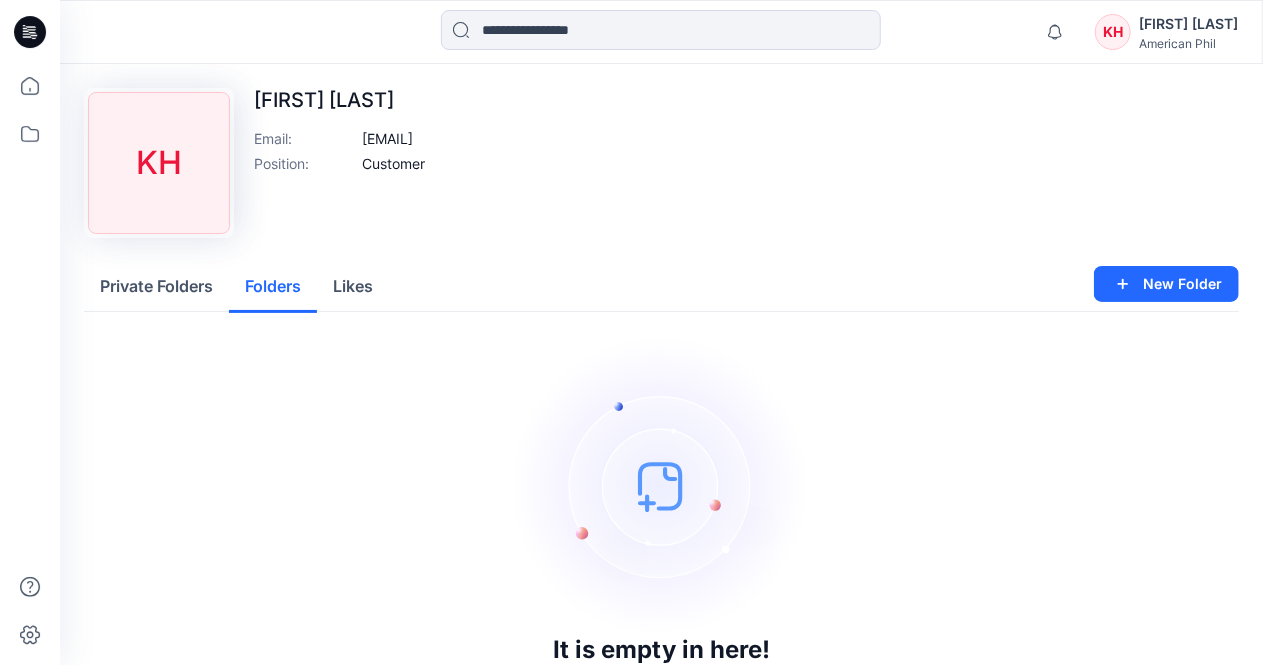click on "Likes" at bounding box center (353, 287) 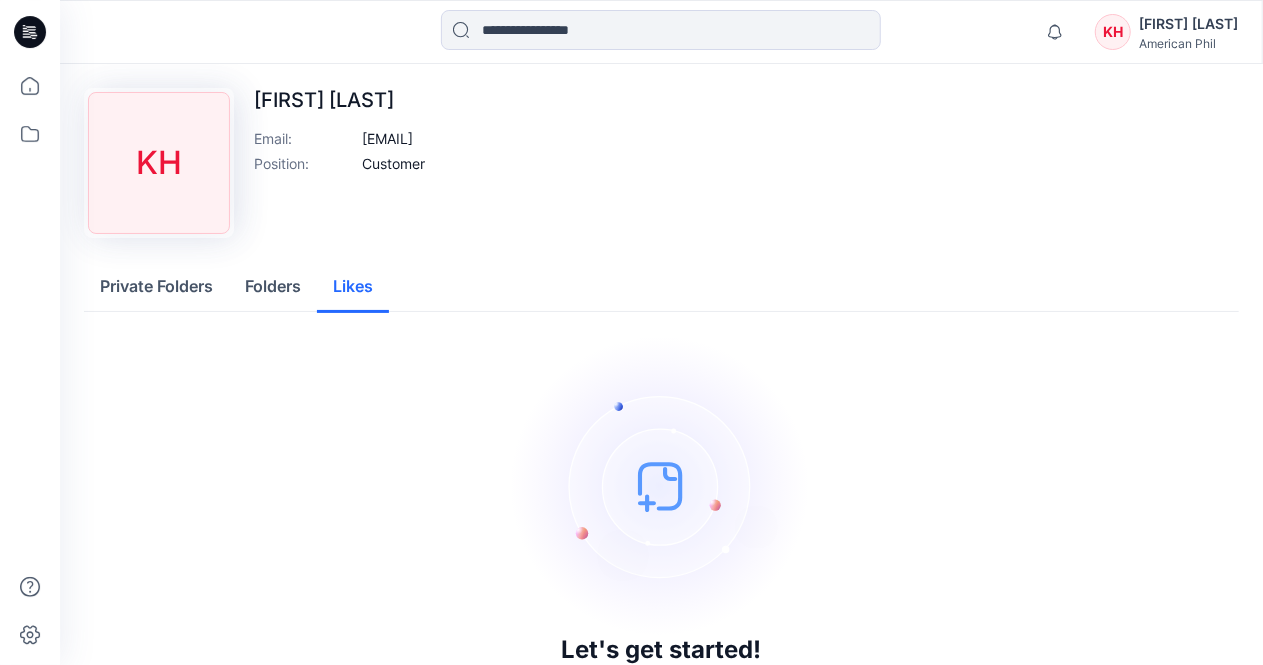 click on "Folders" at bounding box center [273, 287] 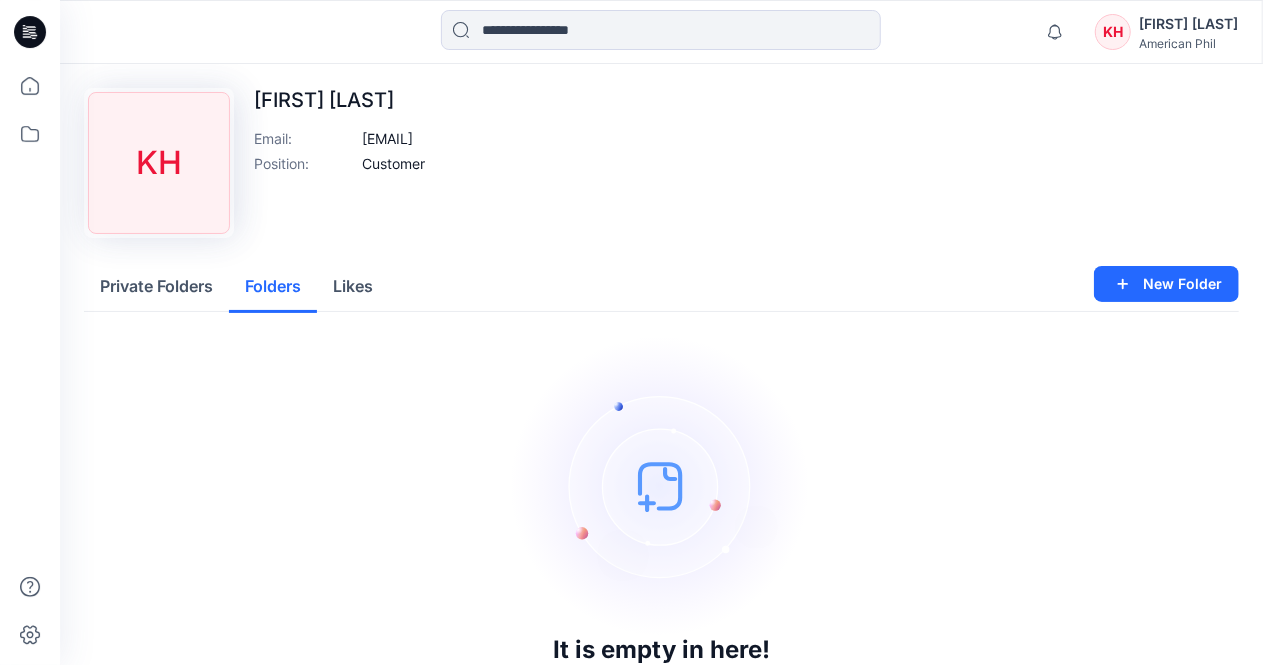 click on "Folders" at bounding box center [273, 287] 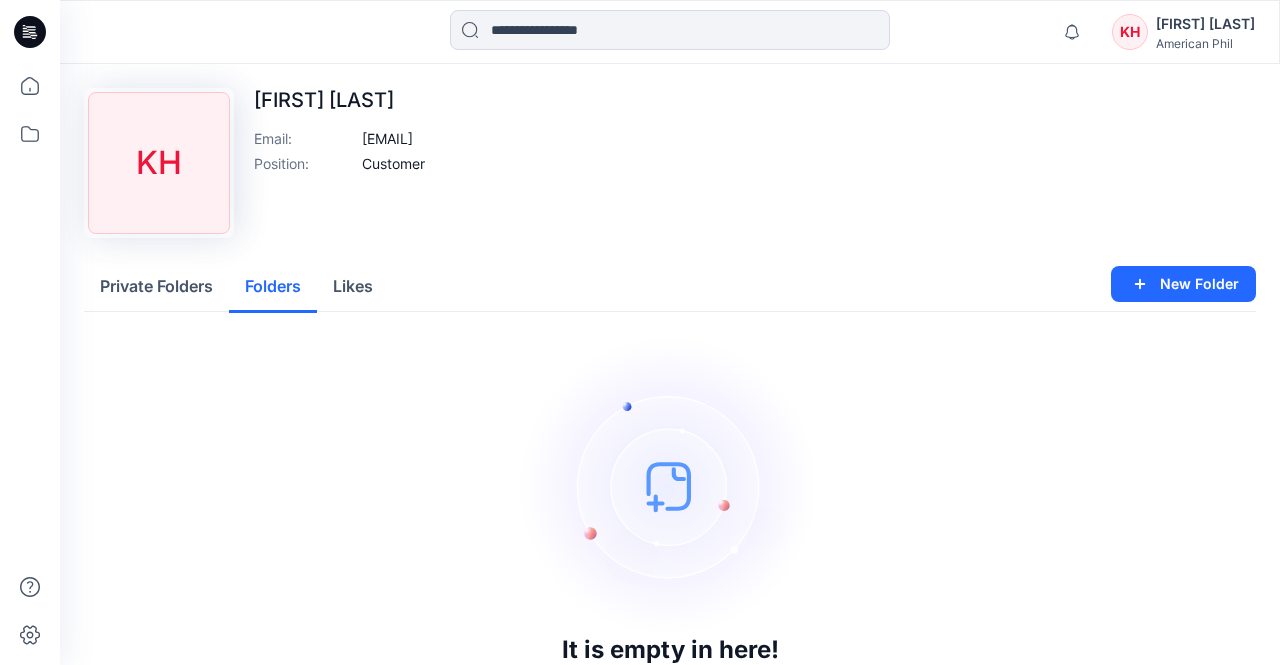 click on "Private Folders" at bounding box center (156, 287) 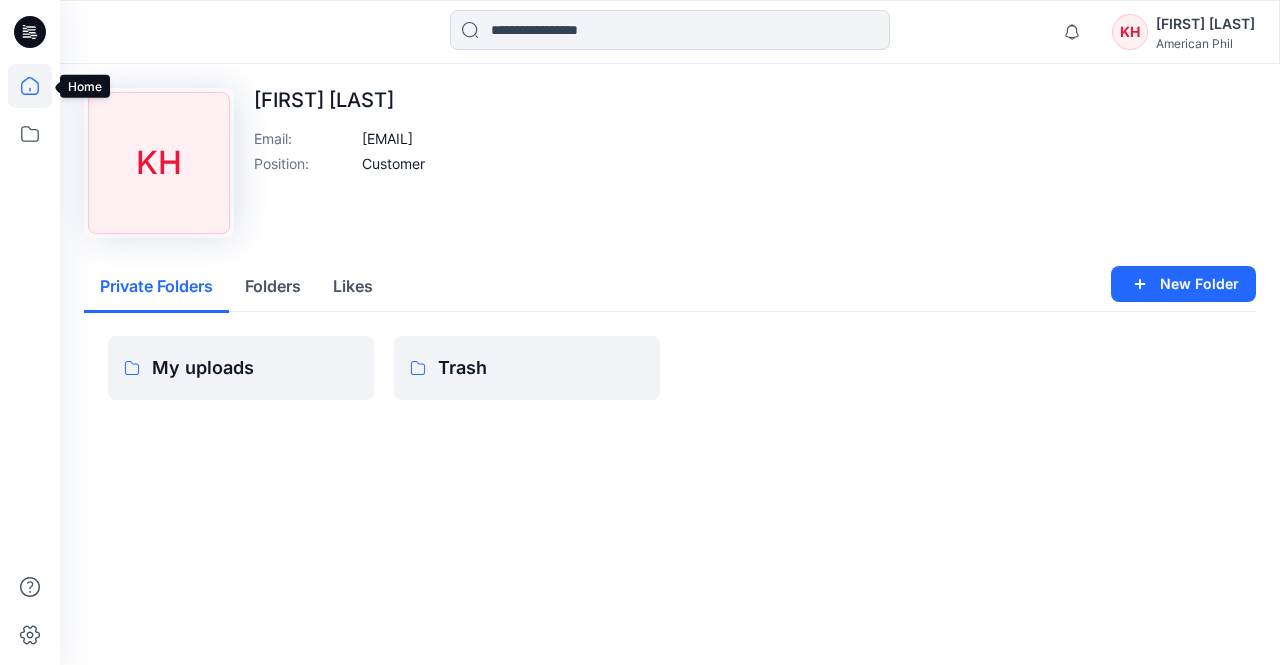 click 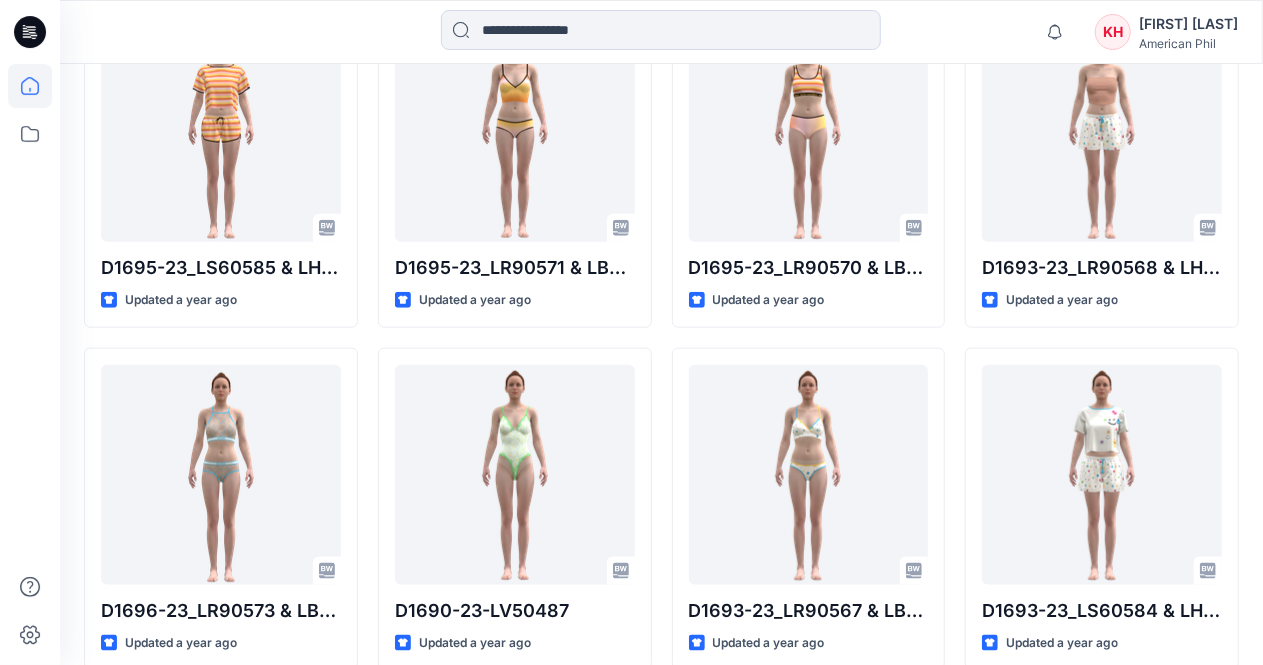 scroll, scrollTop: 1098, scrollLeft: 0, axis: vertical 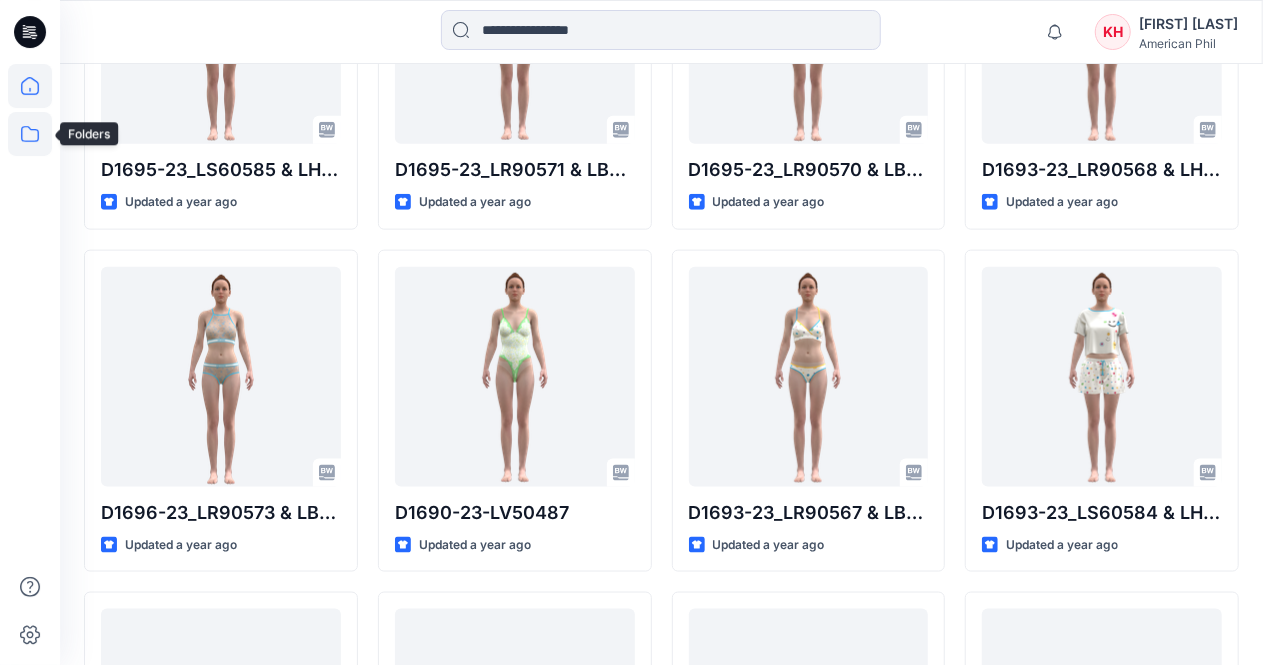 click 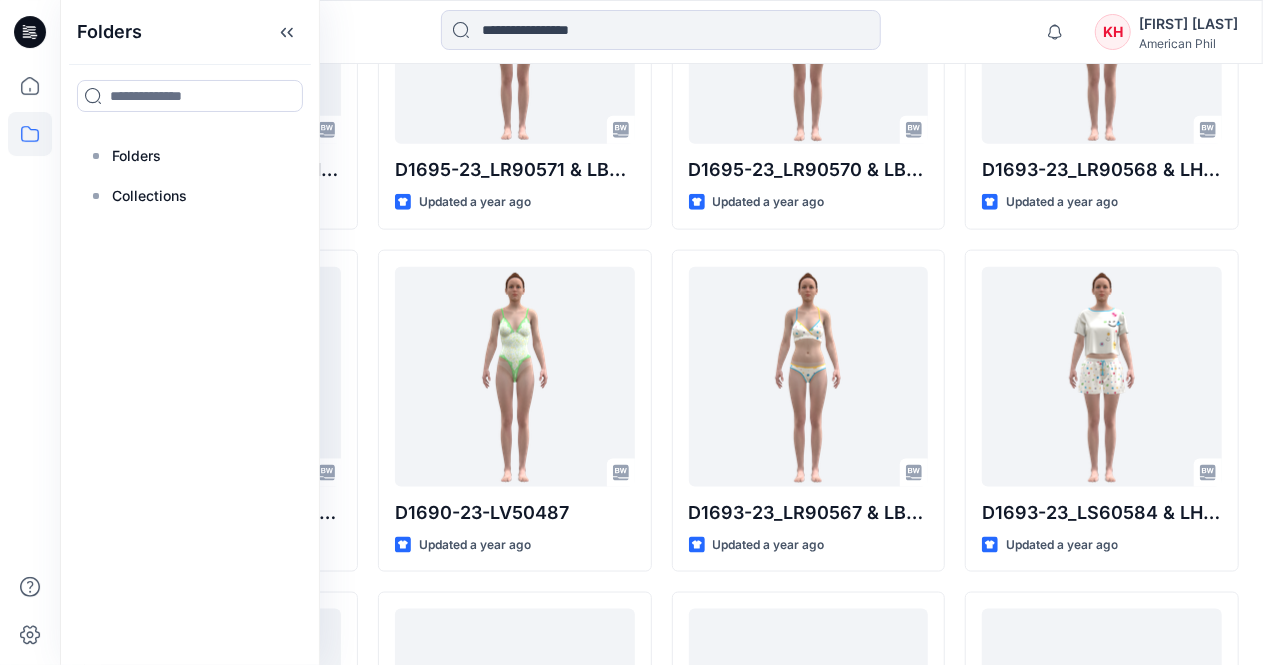 click 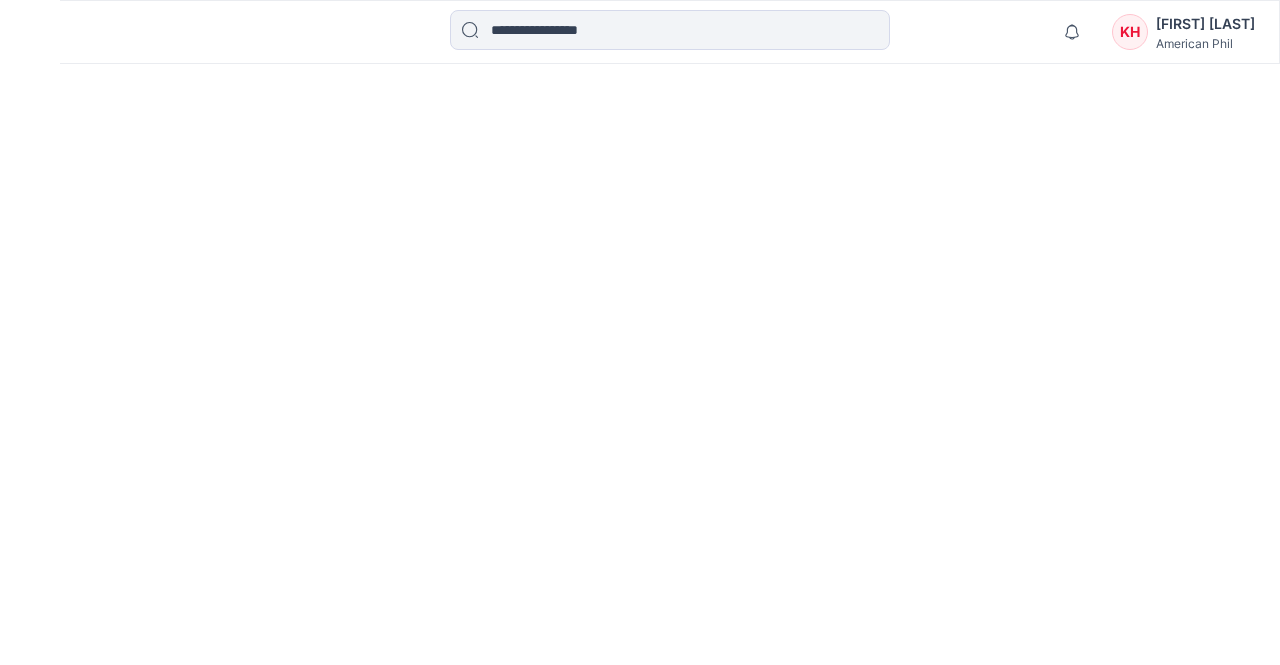 scroll, scrollTop: 0, scrollLeft: 0, axis: both 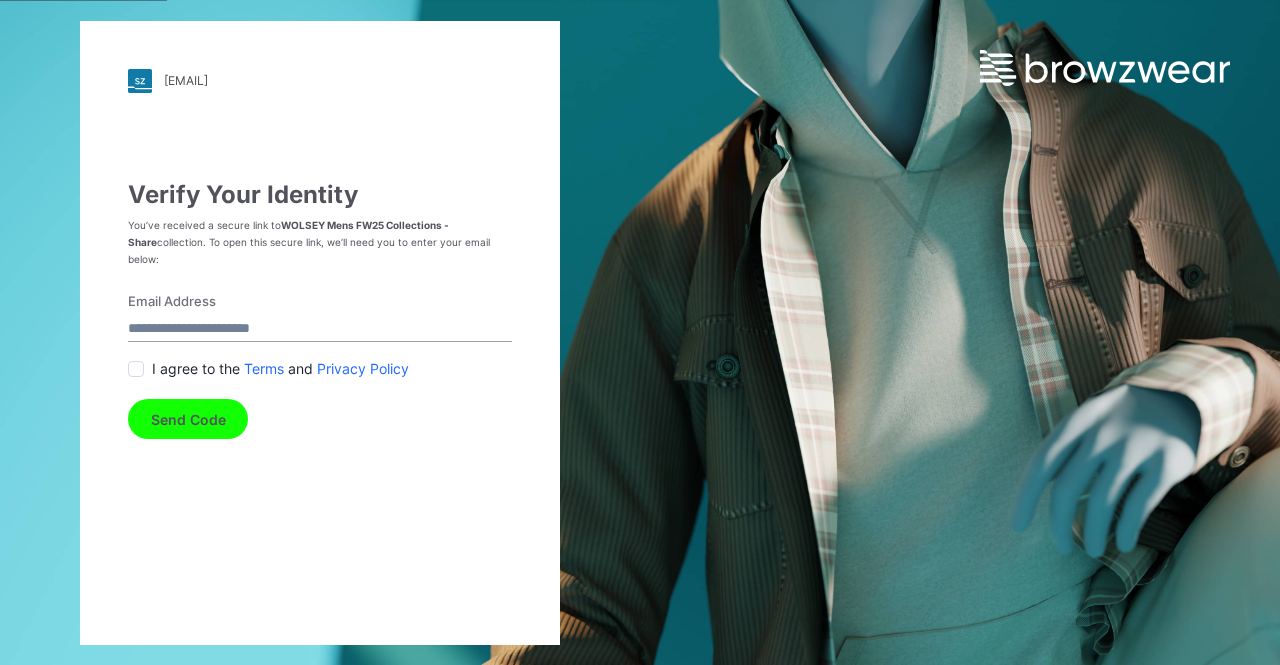 click on "Email Address" at bounding box center [320, 328] 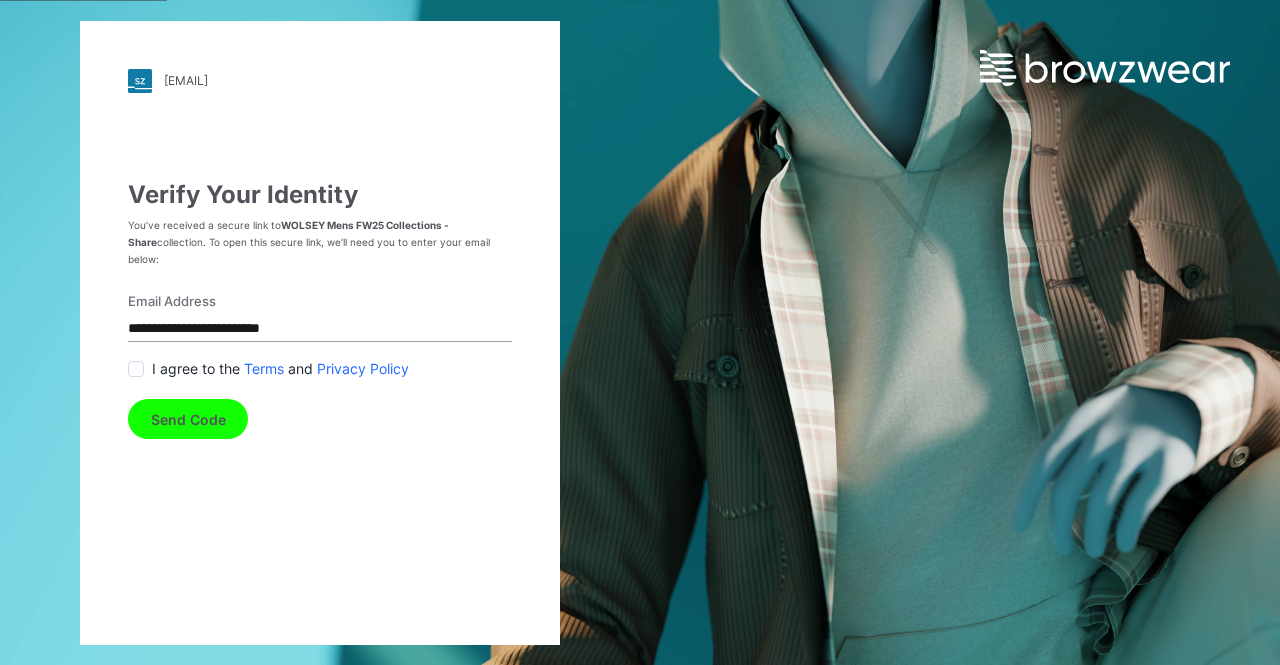 click on "I agree to the Terms   and Privacy Policy" at bounding box center [320, 368] 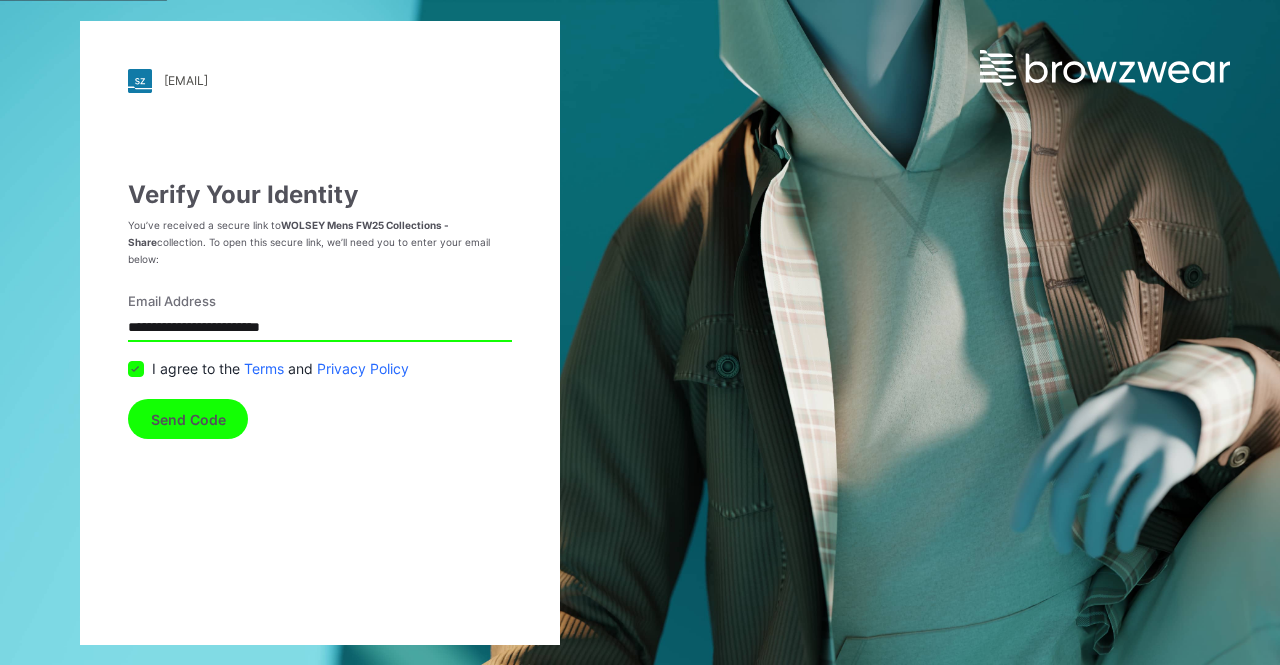 click on "Send Code" at bounding box center (188, 419) 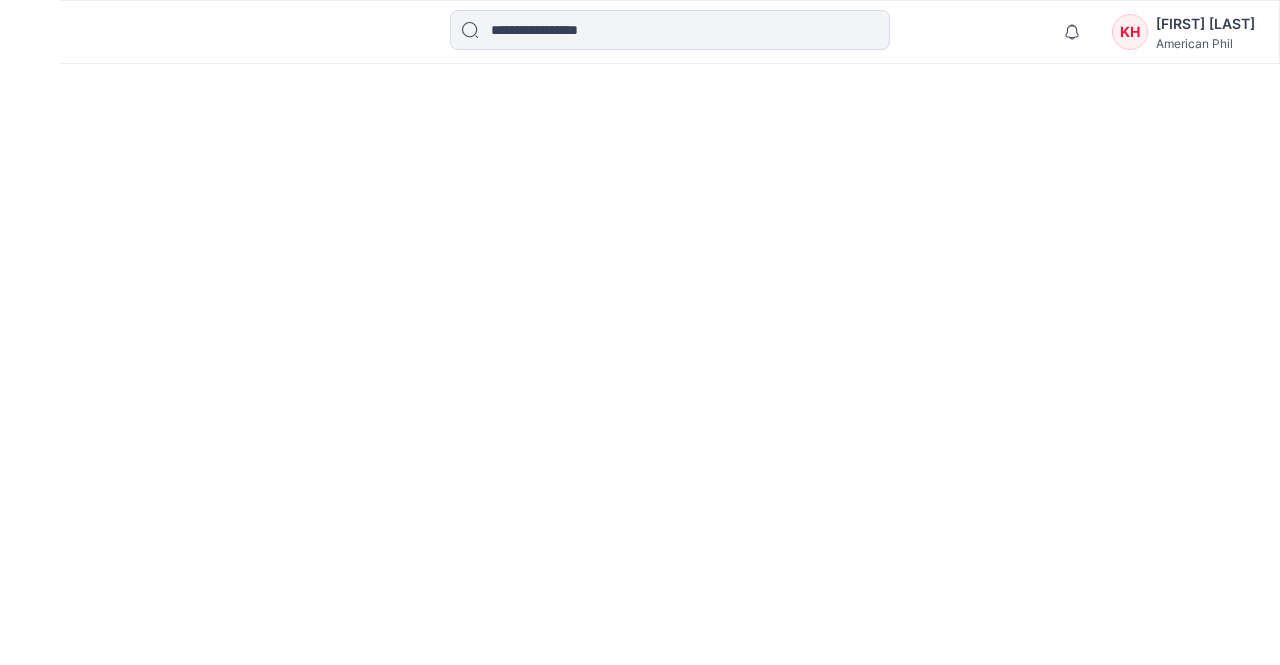 scroll, scrollTop: 0, scrollLeft: 0, axis: both 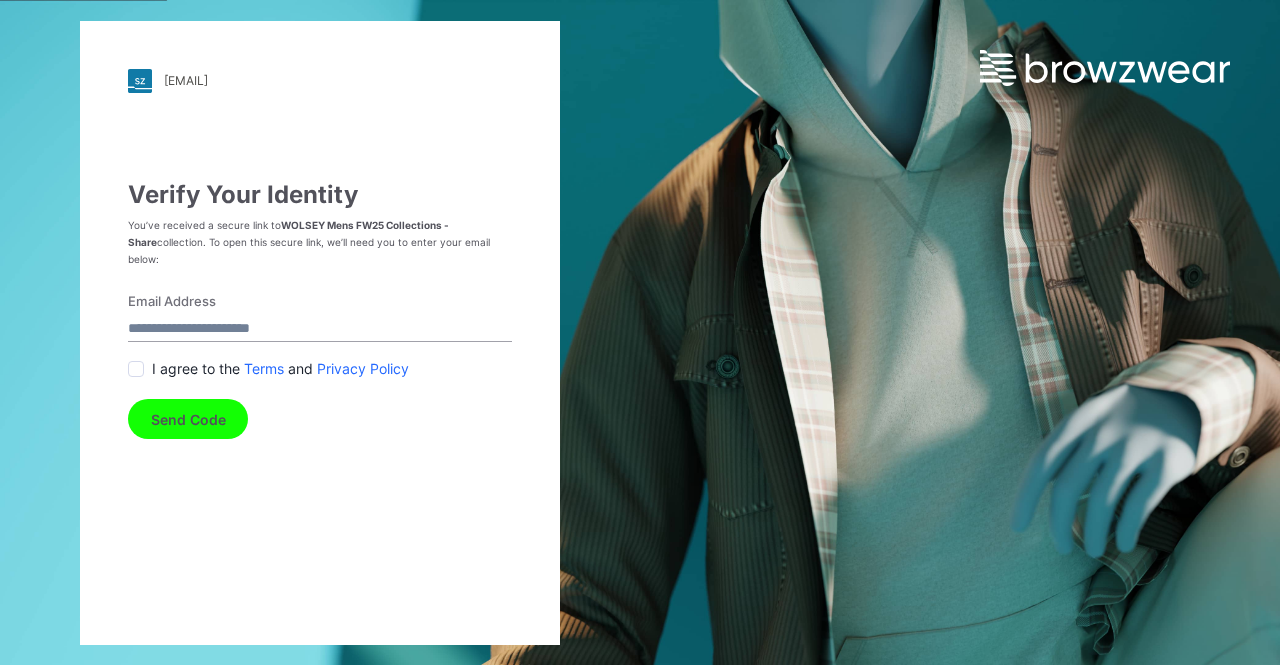 click on "Email Address I agree to the Terms   and Privacy Policy Send Code" at bounding box center (320, 366) 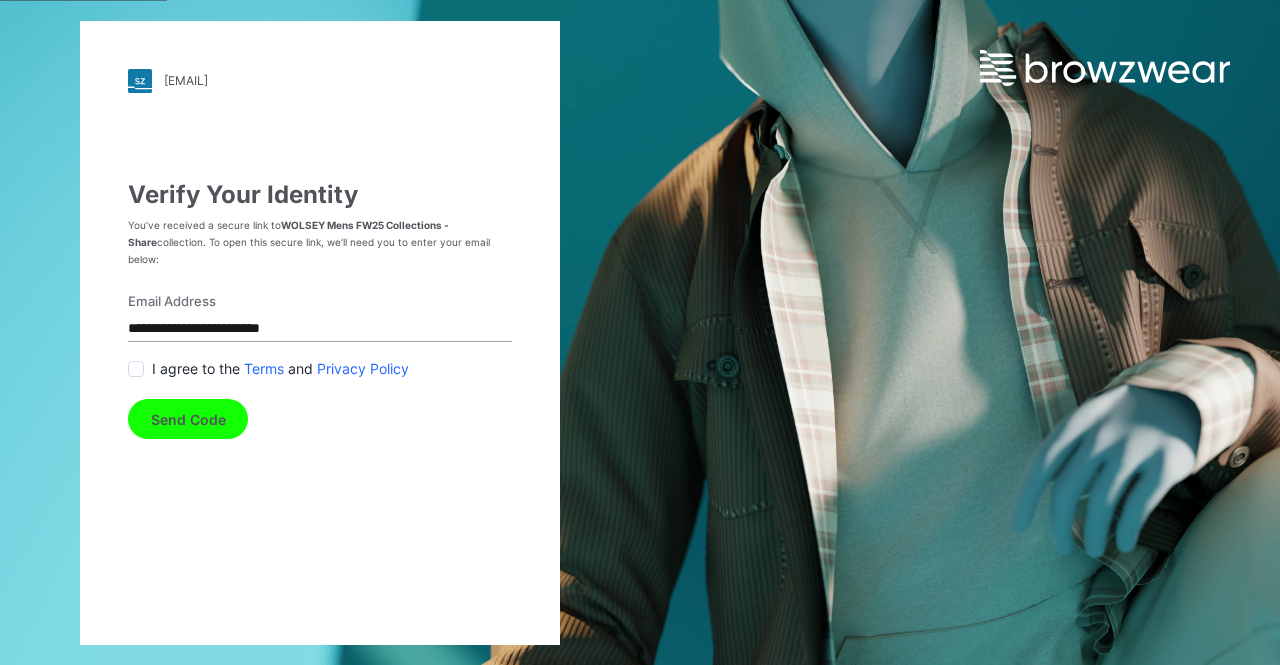 click on "I agree to the Terms   and Privacy Policy" at bounding box center [320, 368] 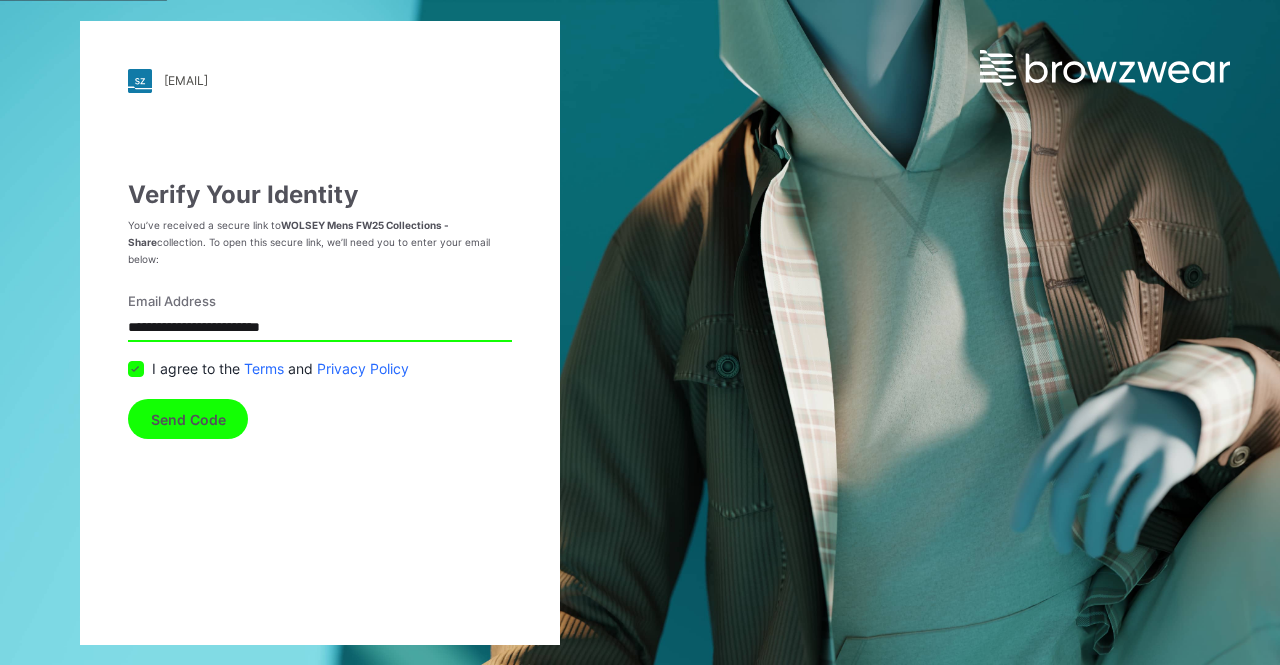 click on "Send Code" at bounding box center [188, 419] 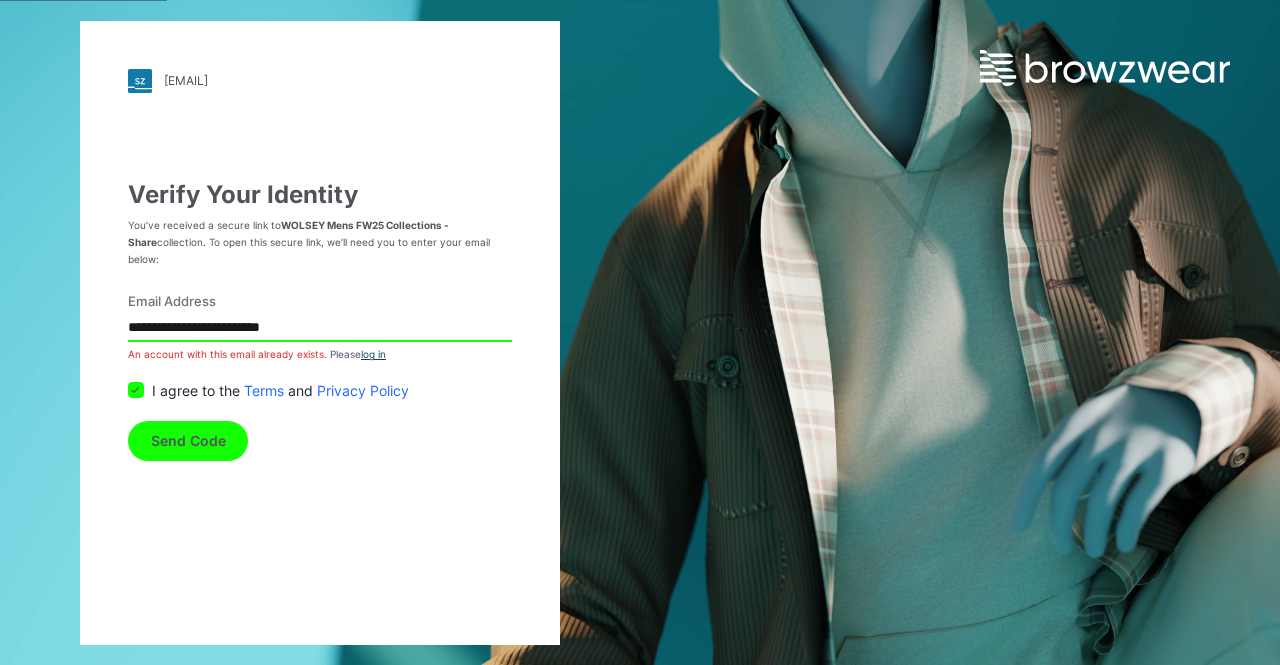 click on "log in" at bounding box center (373, 354) 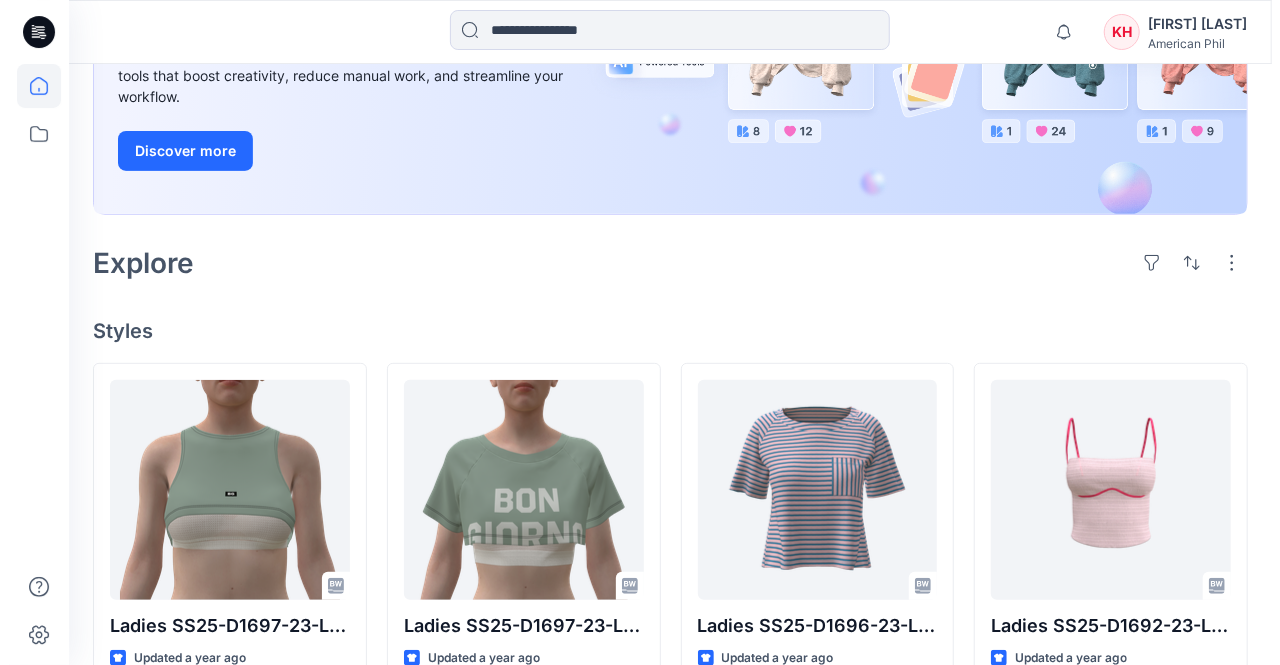 scroll, scrollTop: 0, scrollLeft: 0, axis: both 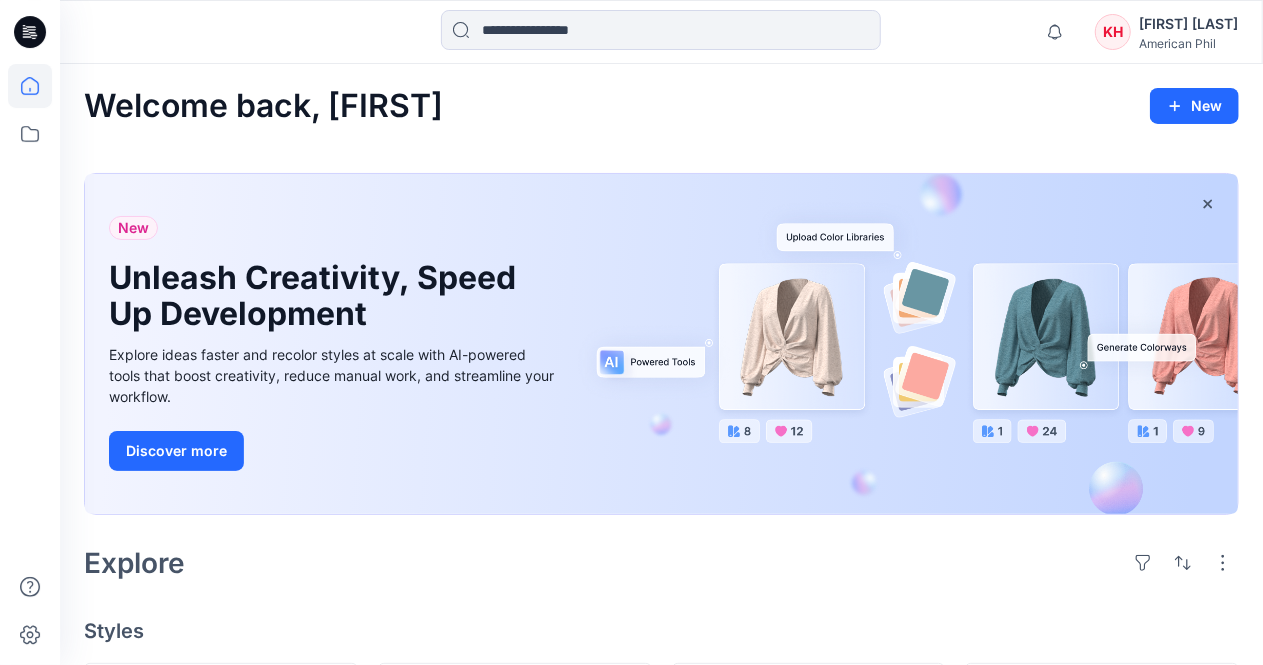 click on "[FIRST] [LAST]" at bounding box center [1188, 24] 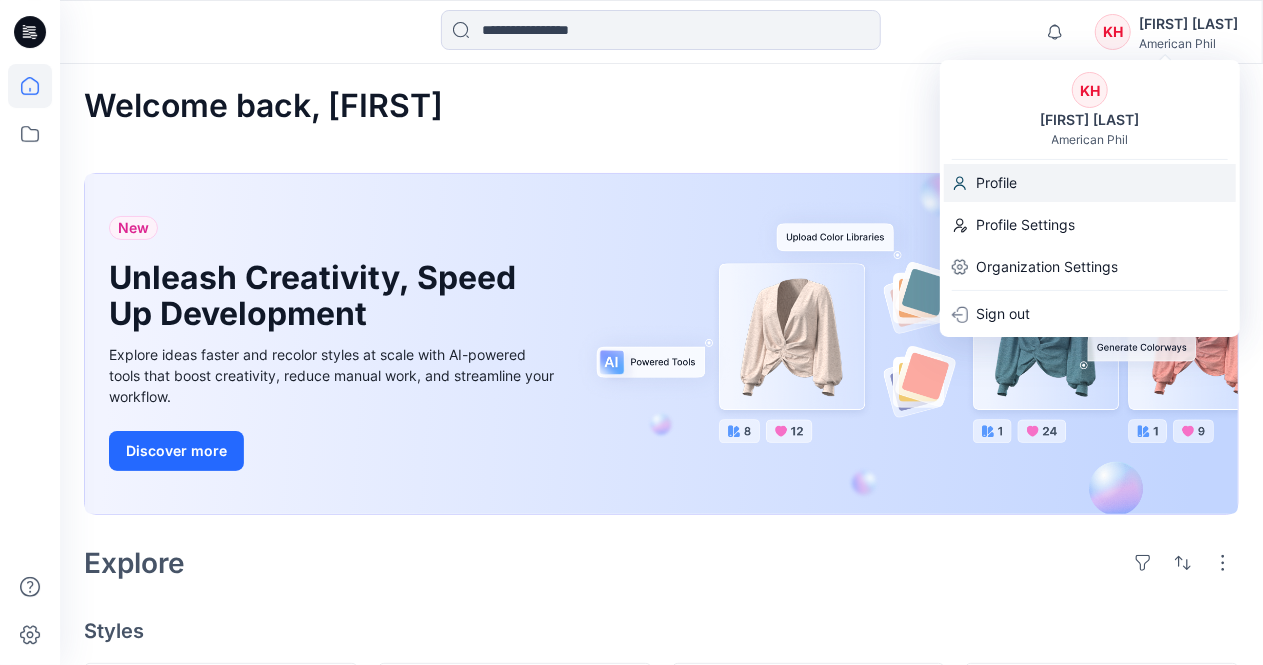 click on "Profile" at bounding box center (1090, 183) 